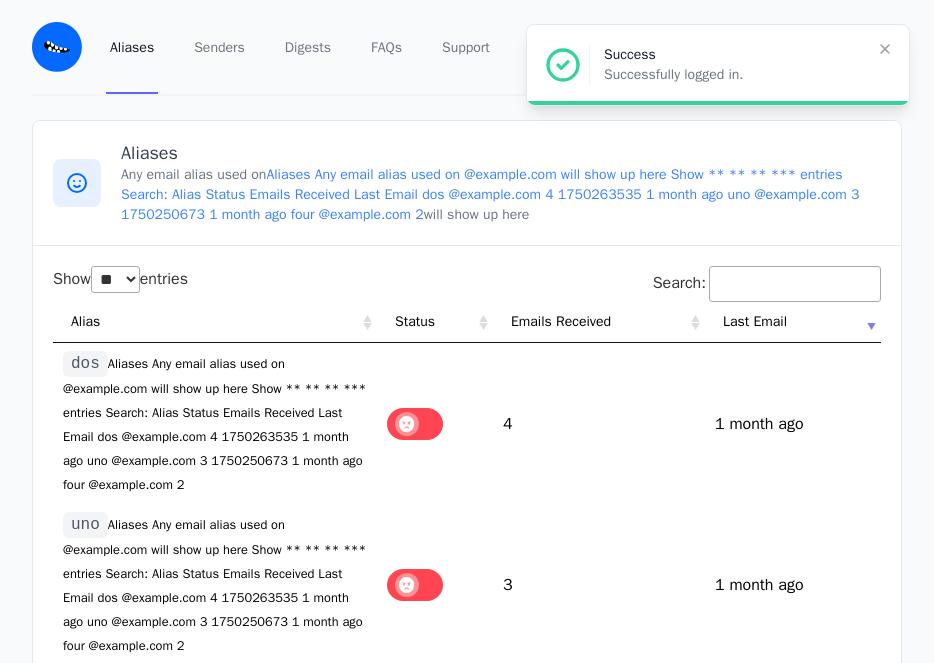 select on "**" 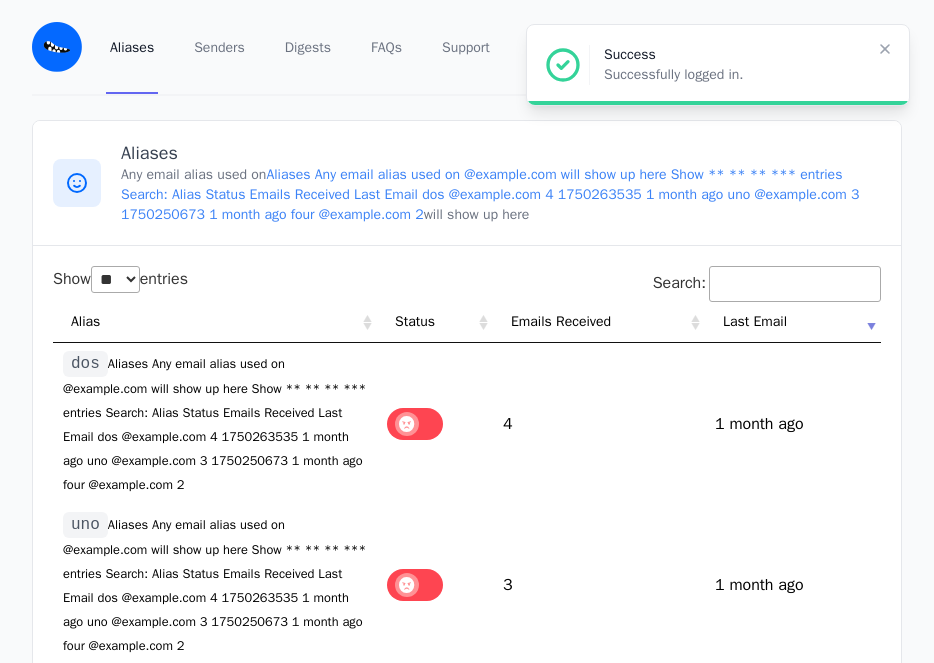 click on "Aliases
Any email alias used on  @example.com  will show up here
Show  ** ** ** ***  entries Search:
Alias Status Emails Received Last Email
dos @example.com
4
1750263535 1 month ago
uno @example.com
3
1750250673 1 month ago
four @example.com
2" at bounding box center [214, 424] 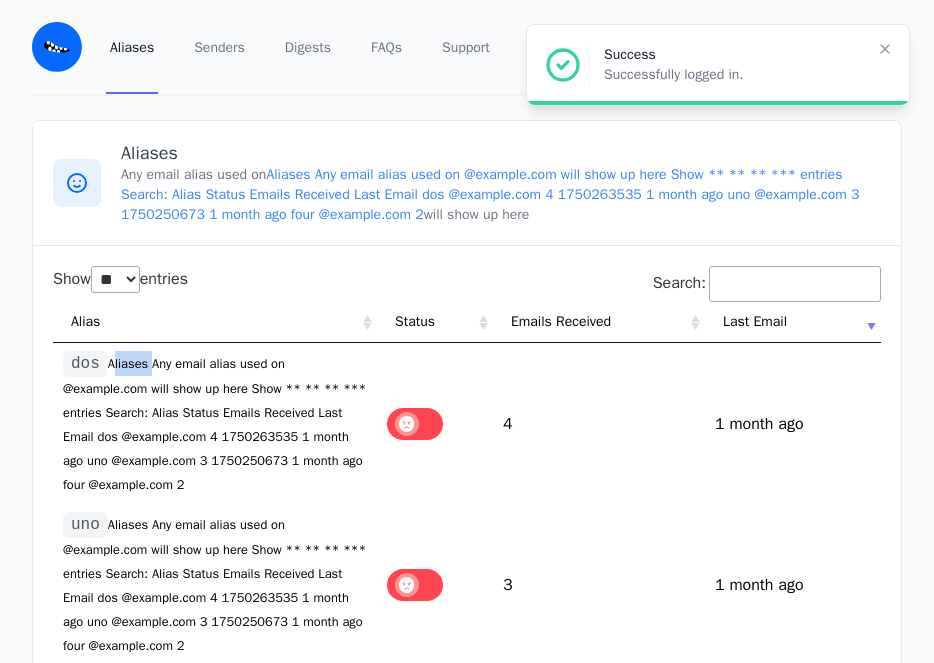 click on "Aliases
Any email alias used on  @example.com  will show up here
Show  ** ** ** ***  entries Search:
Alias Status Emails Received Last Email
dos @example.com
4
1750263535 1 month ago
uno @example.com
3
1750250673 1 month ago
four @example.com
2" at bounding box center [214, 424] 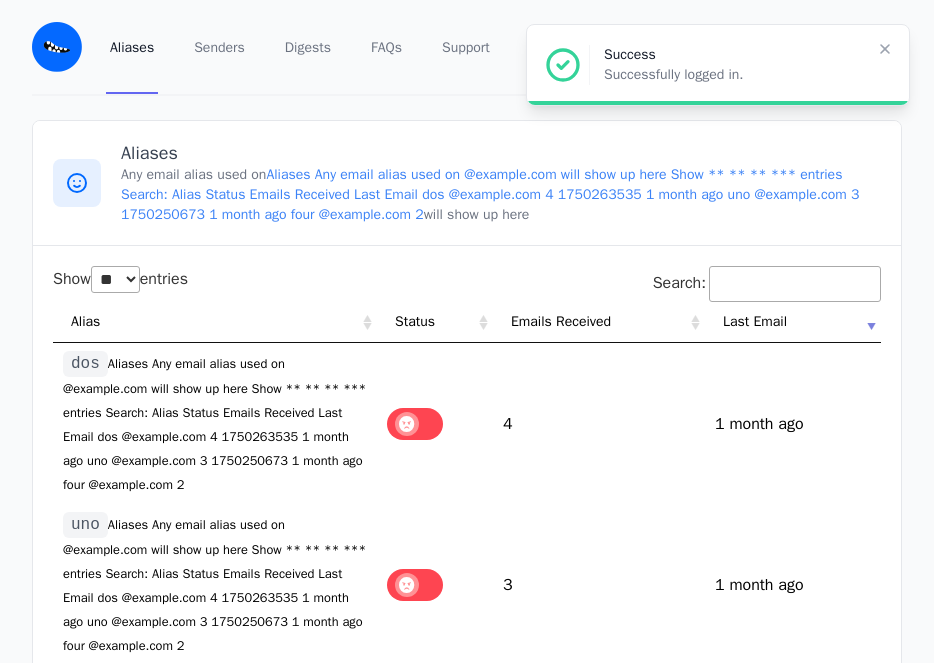 click on "Aliases
Any email alias used on  @example.com  will show up here
Show  ** ** ** ***  entries Search:
Alias Status Emails Received Last Email
dos @example.com
4
1750263535 1 month ago
uno @example.com
3
1750250673 1 month ago
four @example.com
2" at bounding box center (467, 653) 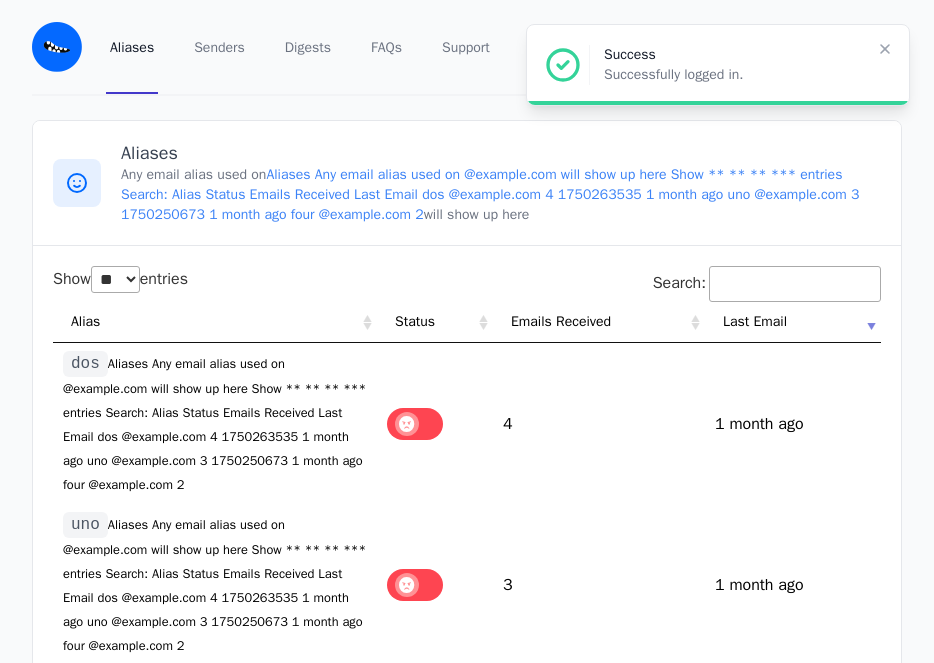 click on "Aliases" at bounding box center (132, 47) 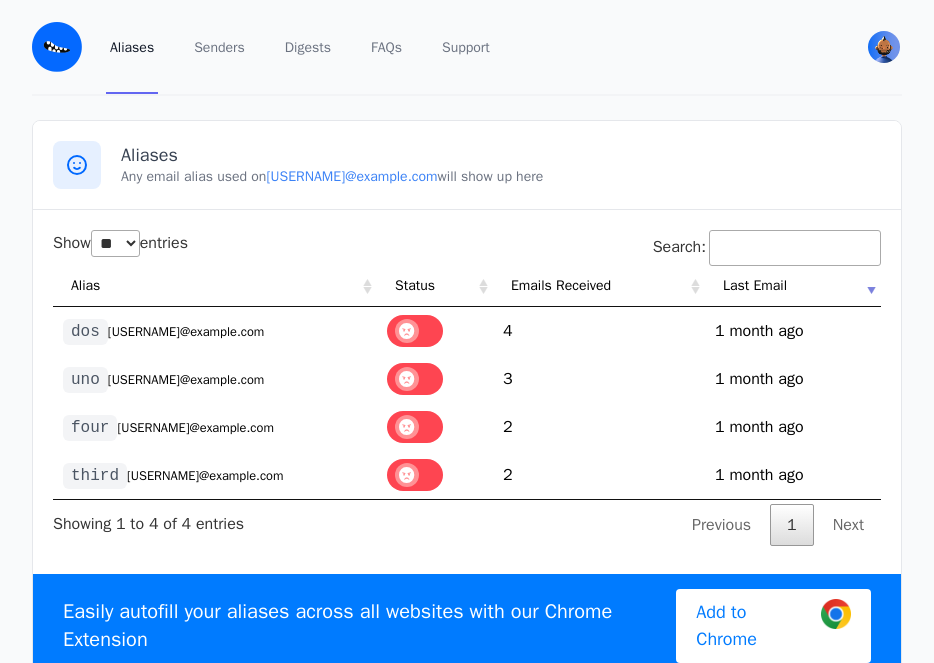 select on "**" 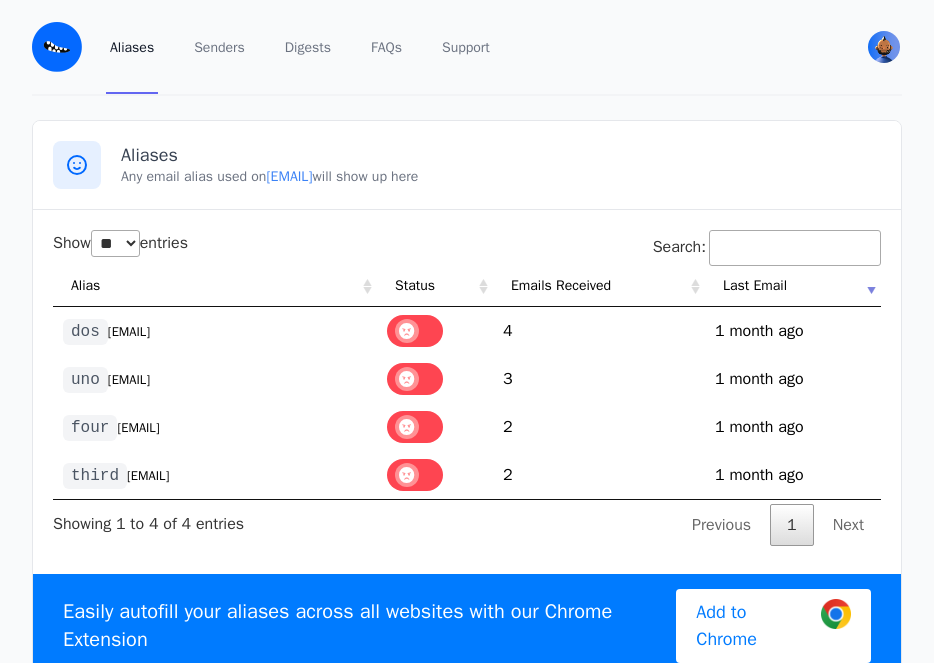 select on "**" 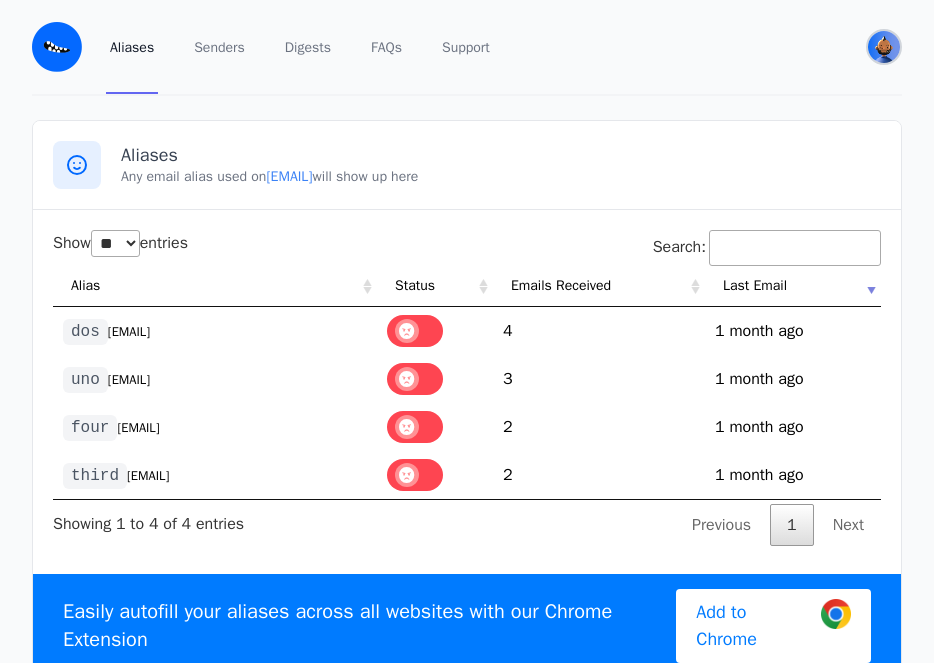 click at bounding box center (884, 47) 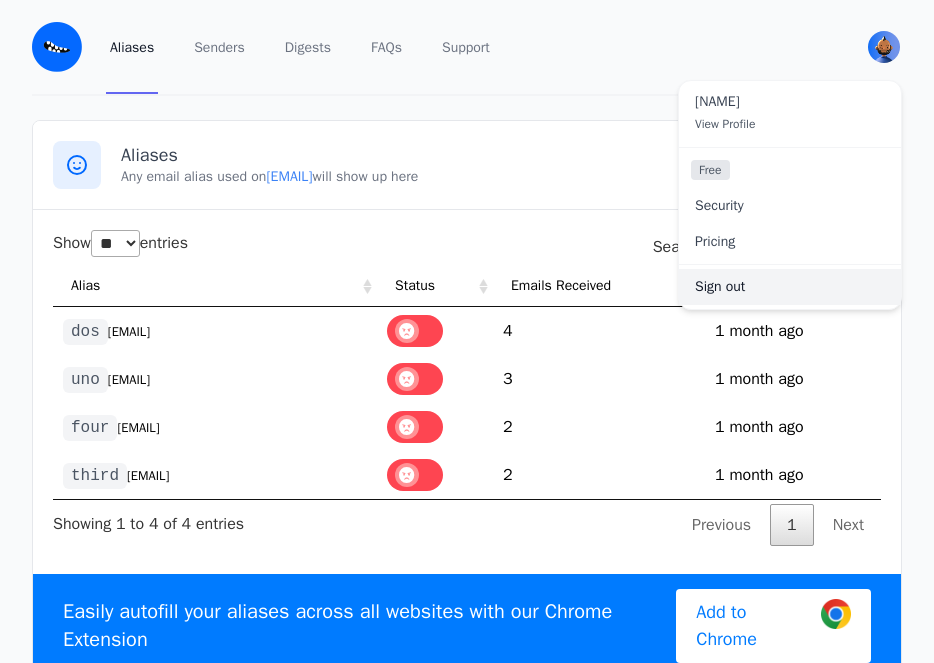 click on "Sign out" at bounding box center (790, 287) 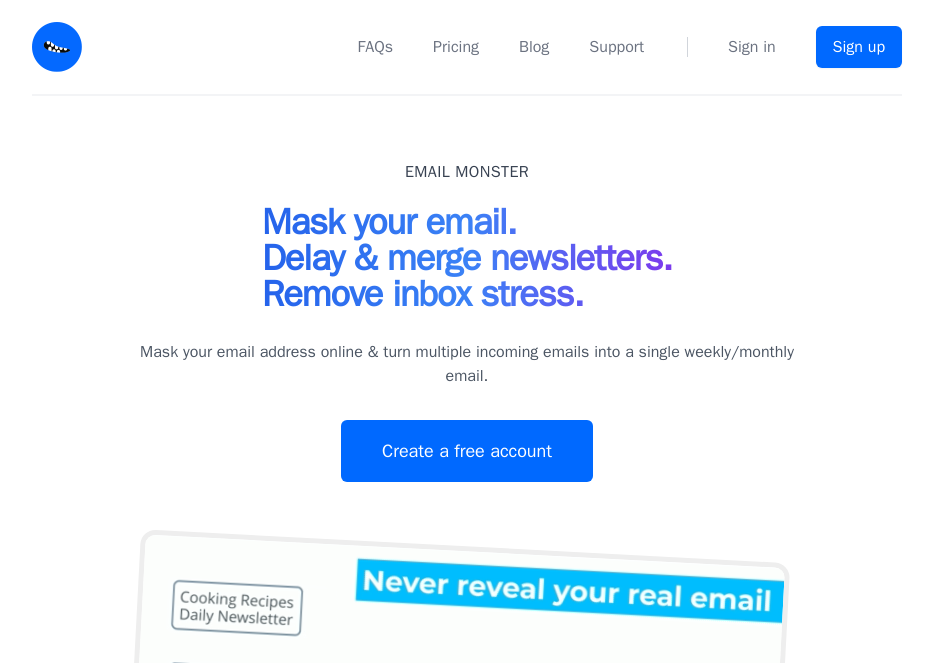scroll, scrollTop: 0, scrollLeft: 0, axis: both 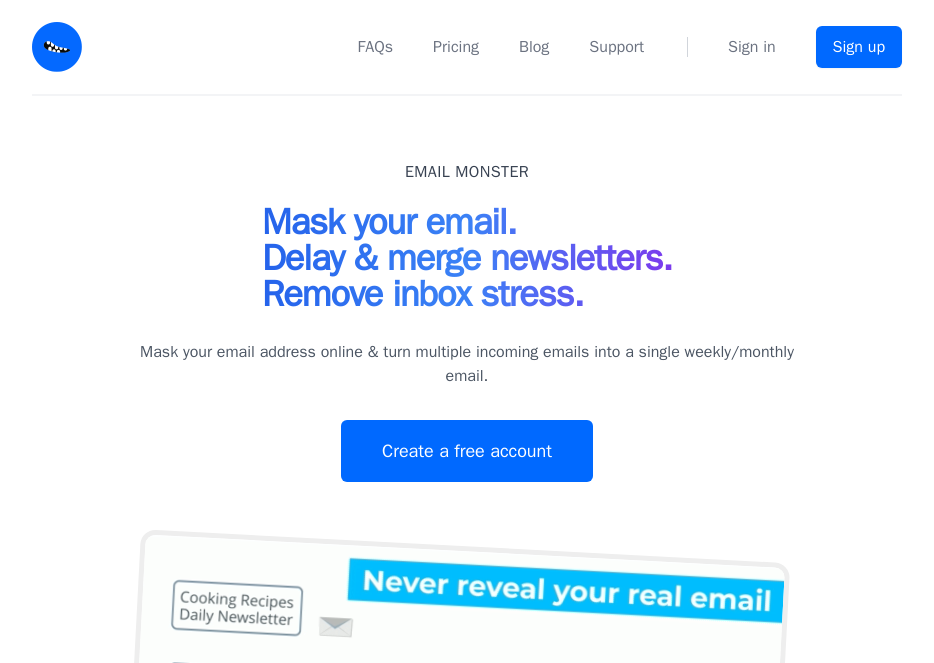 click on "Sign in" at bounding box center (752, 47) 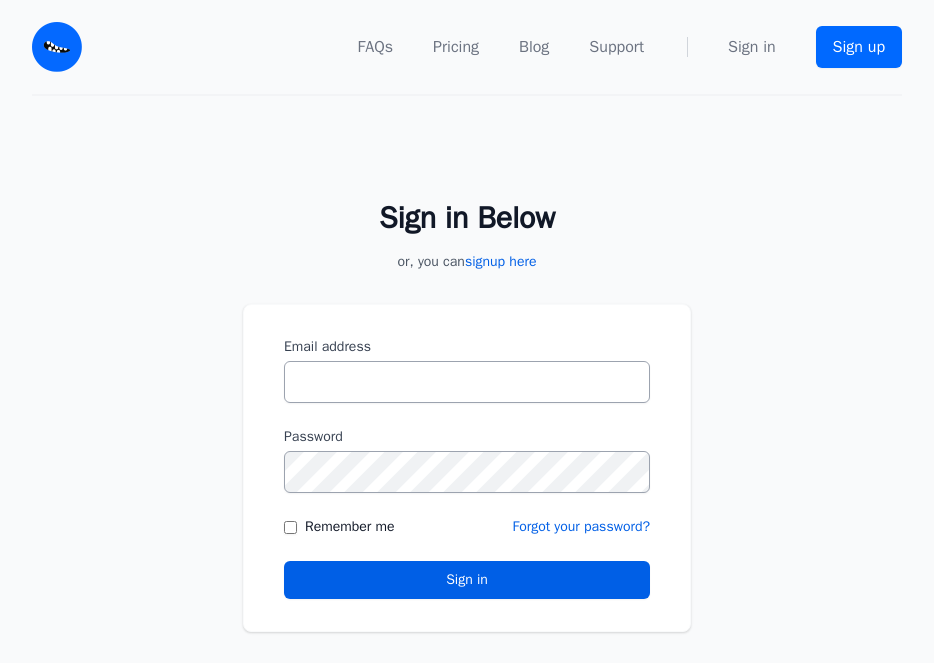 scroll, scrollTop: 0, scrollLeft: 0, axis: both 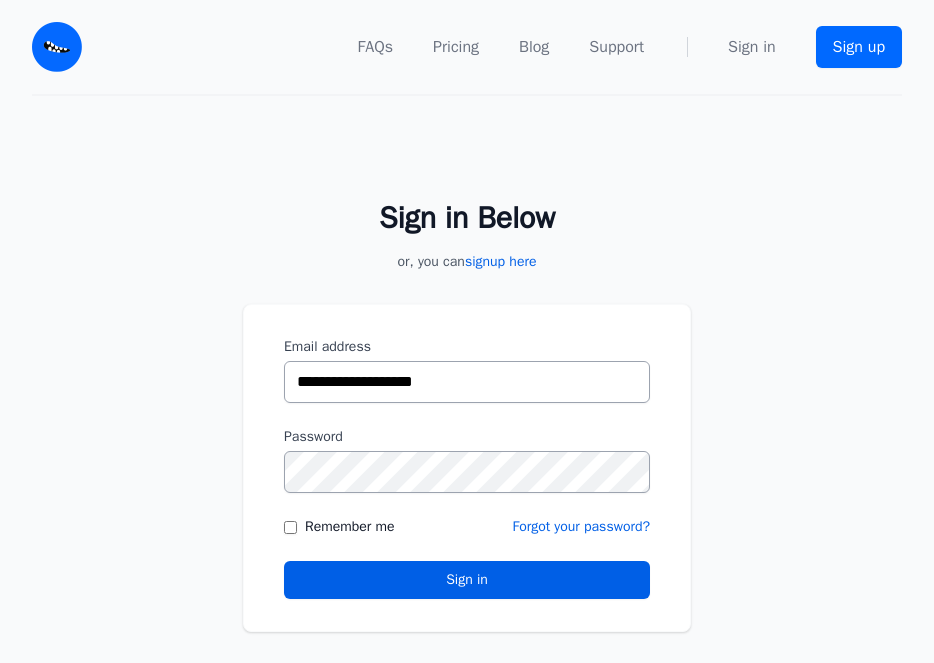 click on "**********" at bounding box center (467, 382) 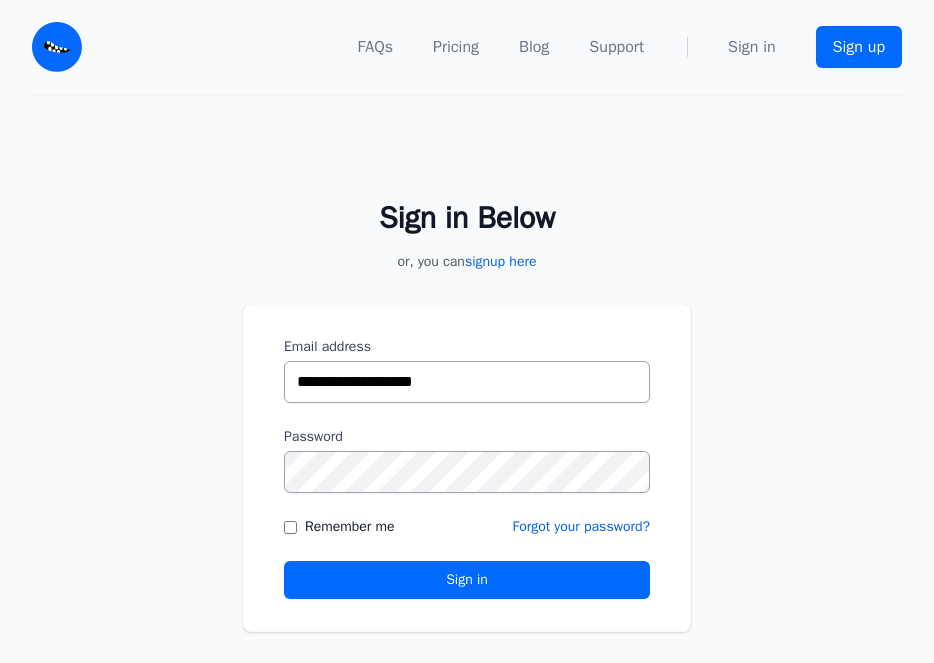 type on "**********" 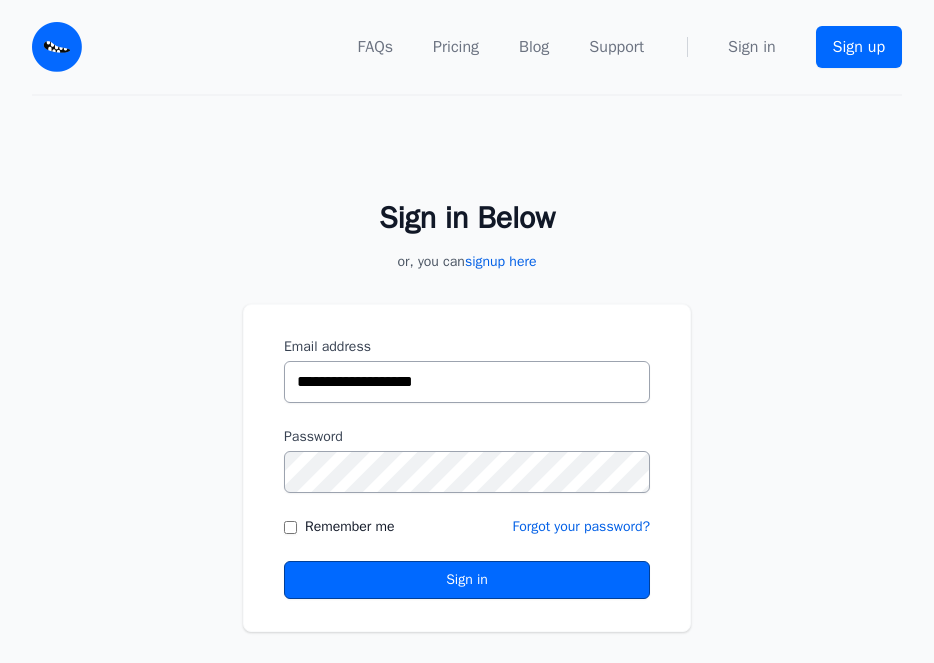 click on "Sign in" at bounding box center (467, 580) 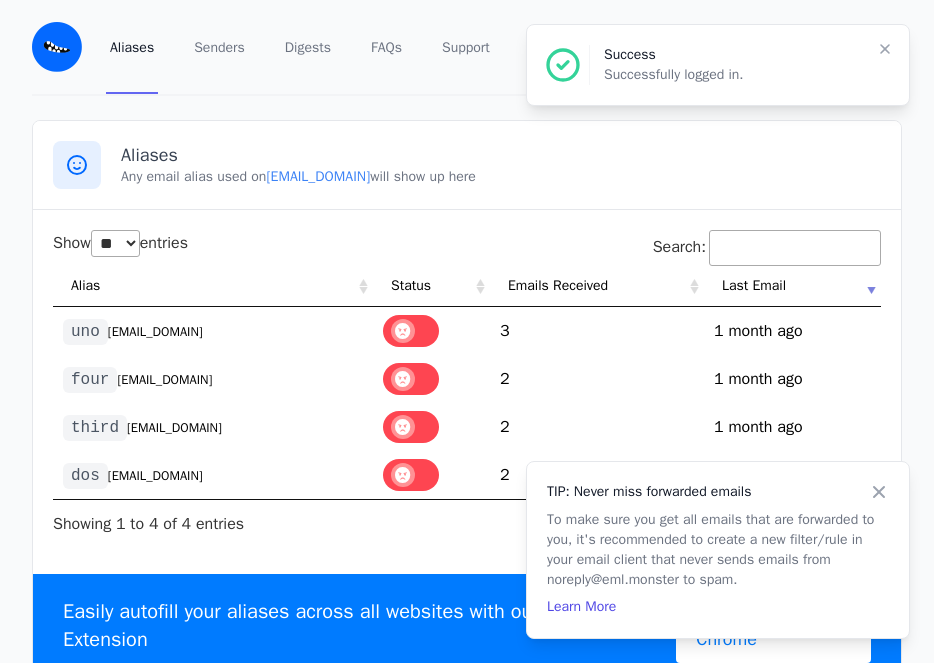 select on "**" 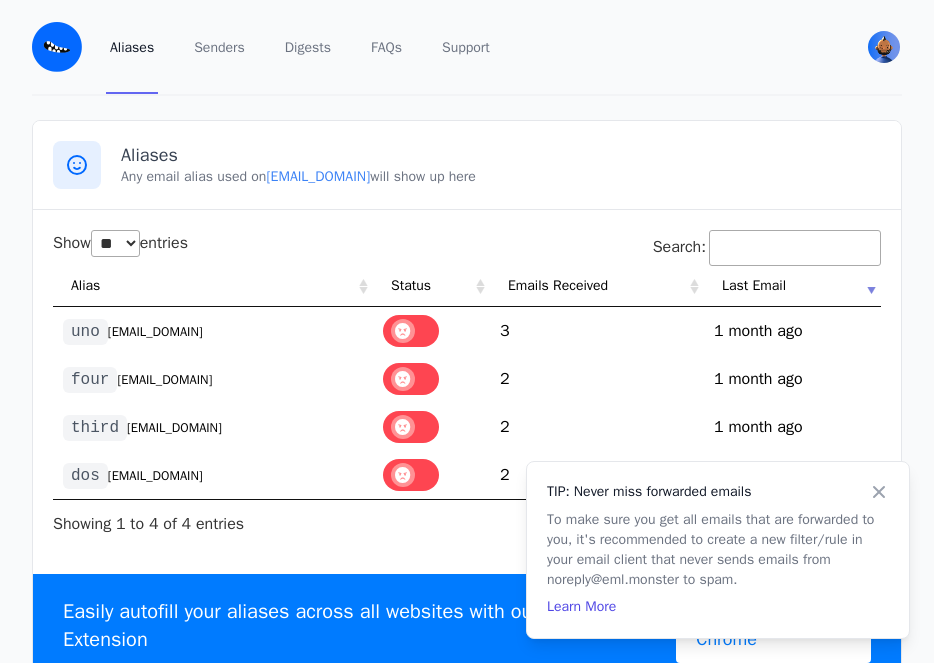 click on "[EMAIL_DOMAIN]" at bounding box center [155, 476] 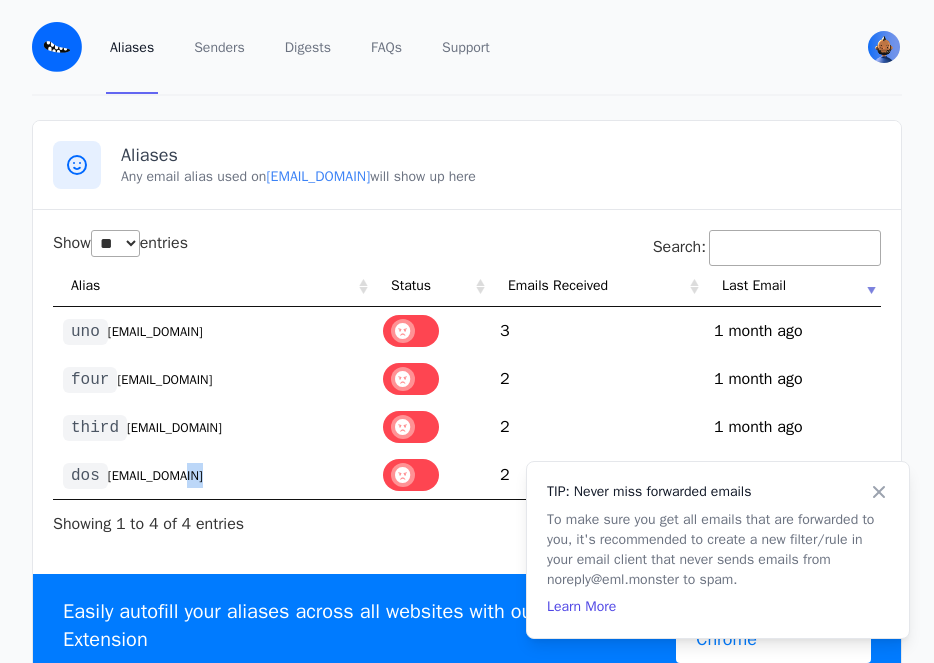 click on "[EMAIL_DOMAIN]" at bounding box center [155, 476] 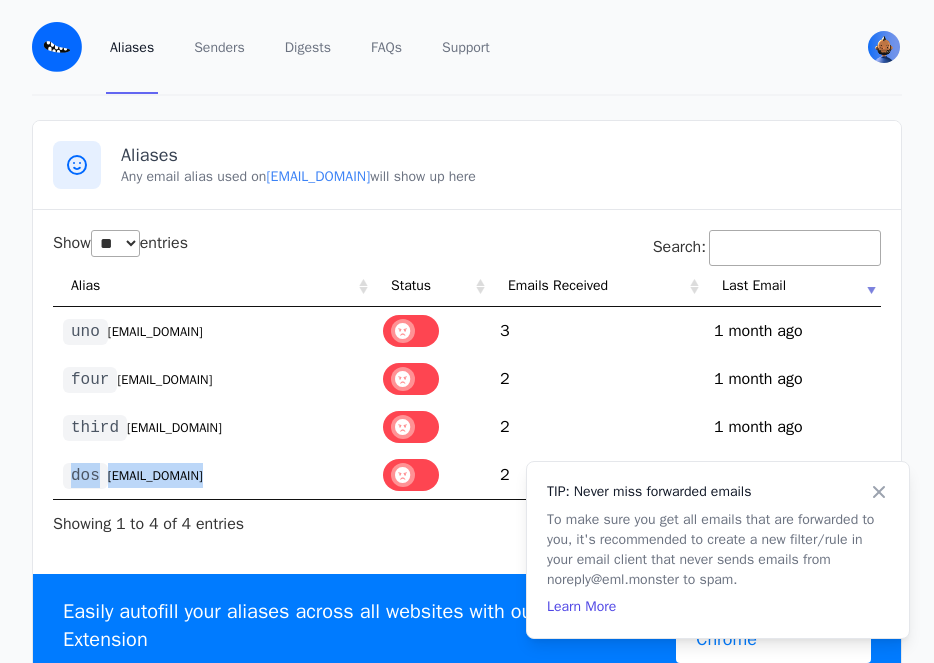 click on "[EMAIL_DOMAIN]" at bounding box center (155, 476) 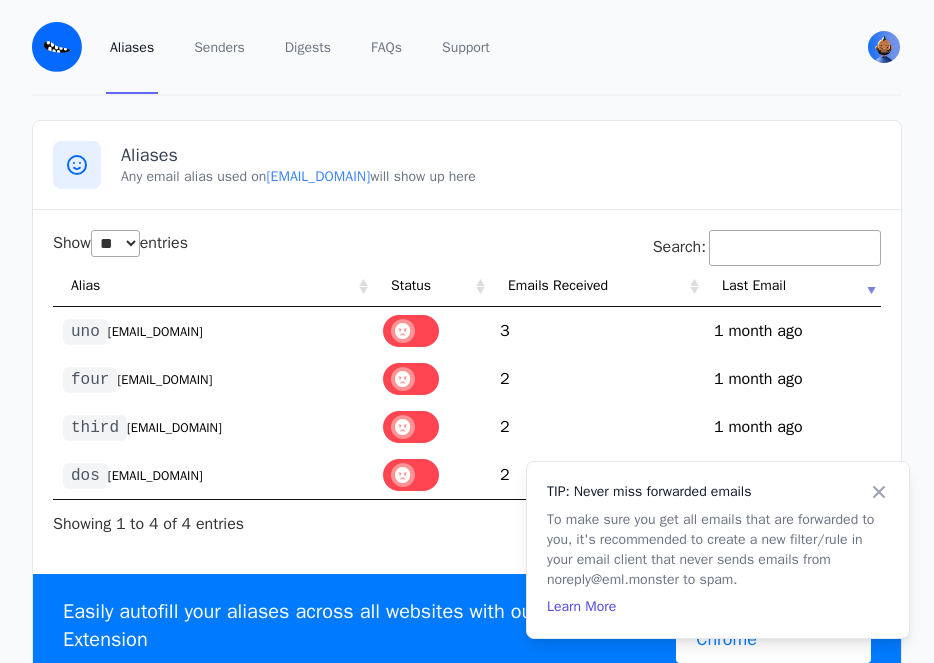 click on "[EMAIL]" at bounding box center (213, 331) 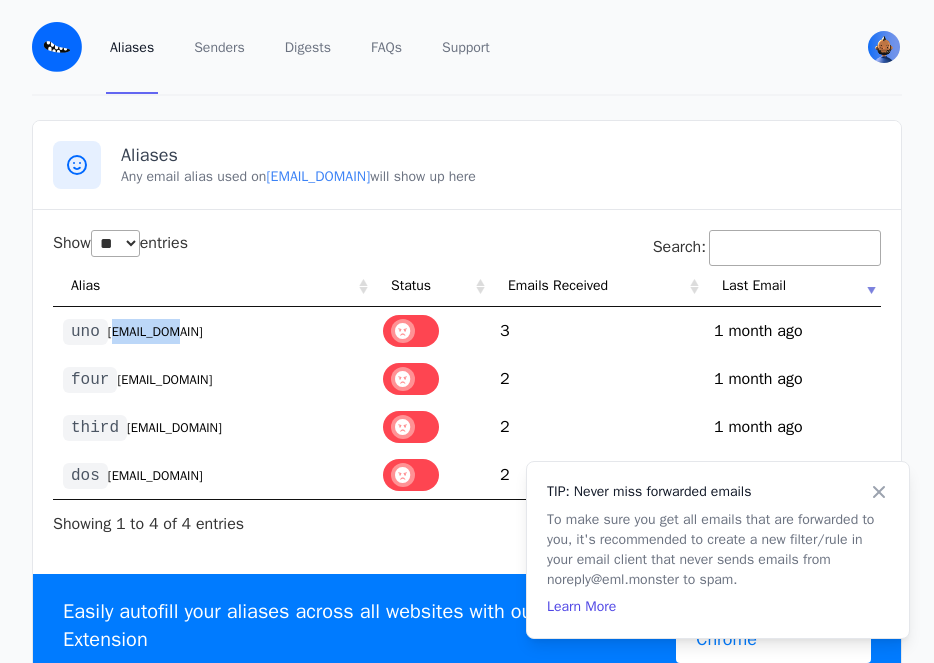 click on "[EMAIL]" at bounding box center [213, 331] 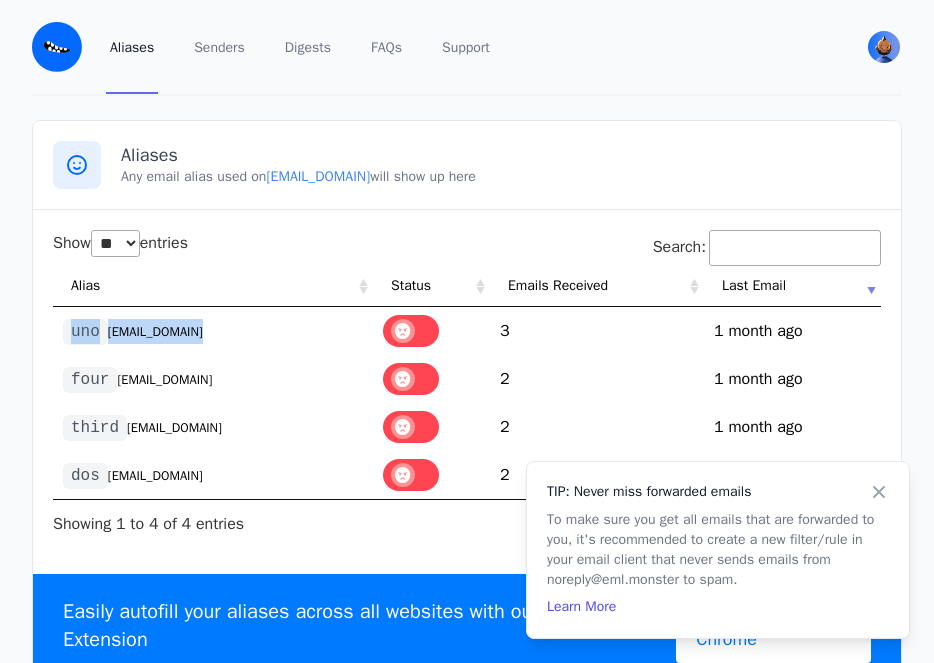 click on "[EMAIL]" at bounding box center [213, 331] 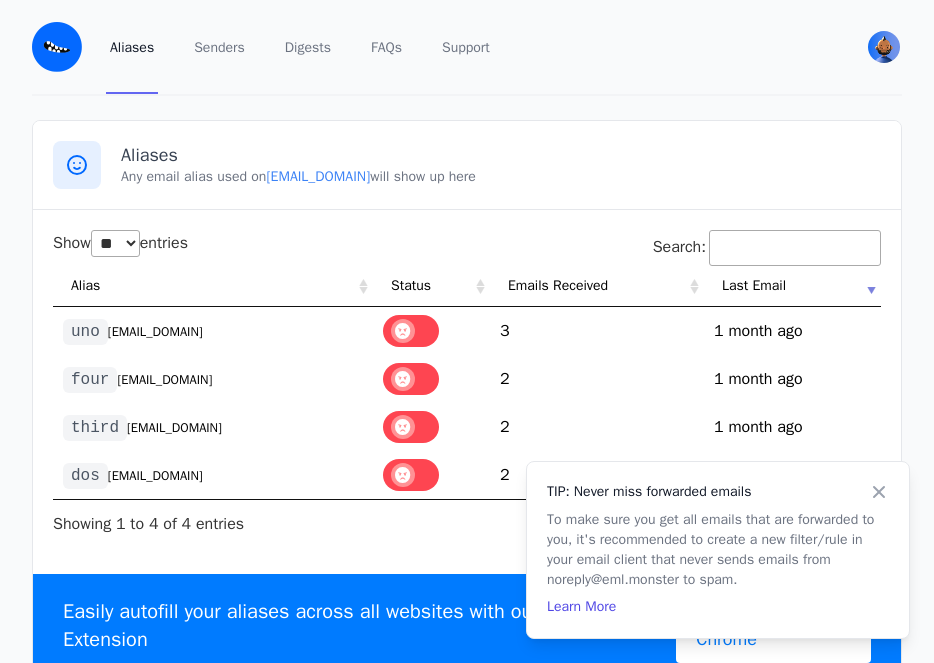 click on "Aliases
Any email alias used on  @example.com  will show up here
Show  ** ** ** ***  entries Search:
Alias Status Emails Received Last Email
uno @example.com
3
[TIMESTAMP] [TIME_AGO]
four @example.com
2
[TIMESTAMP] [TIME_AGO]
third @example.com
2" at bounding box center [467, 409] 